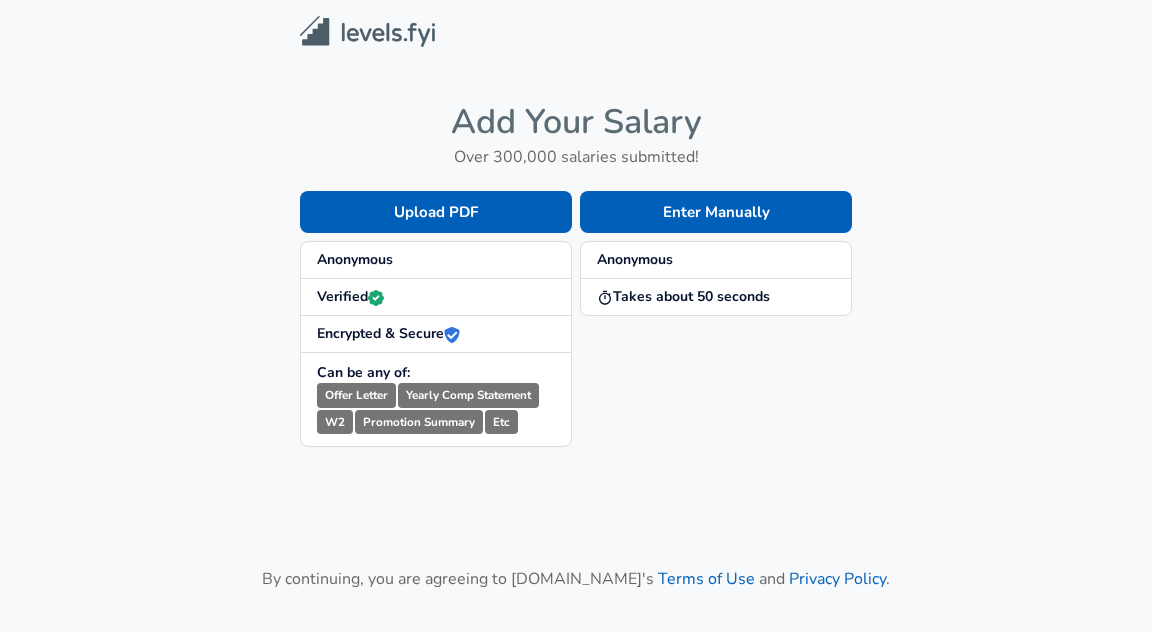 scroll, scrollTop: 0, scrollLeft: 0, axis: both 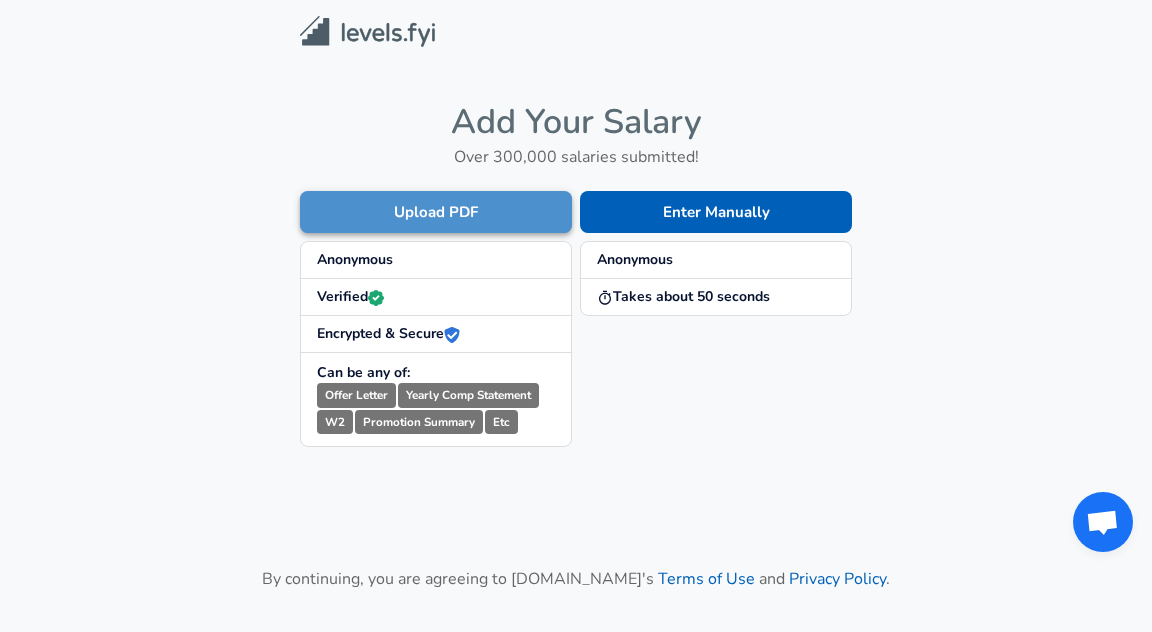 click on "Upload PDF" at bounding box center (436, 212) 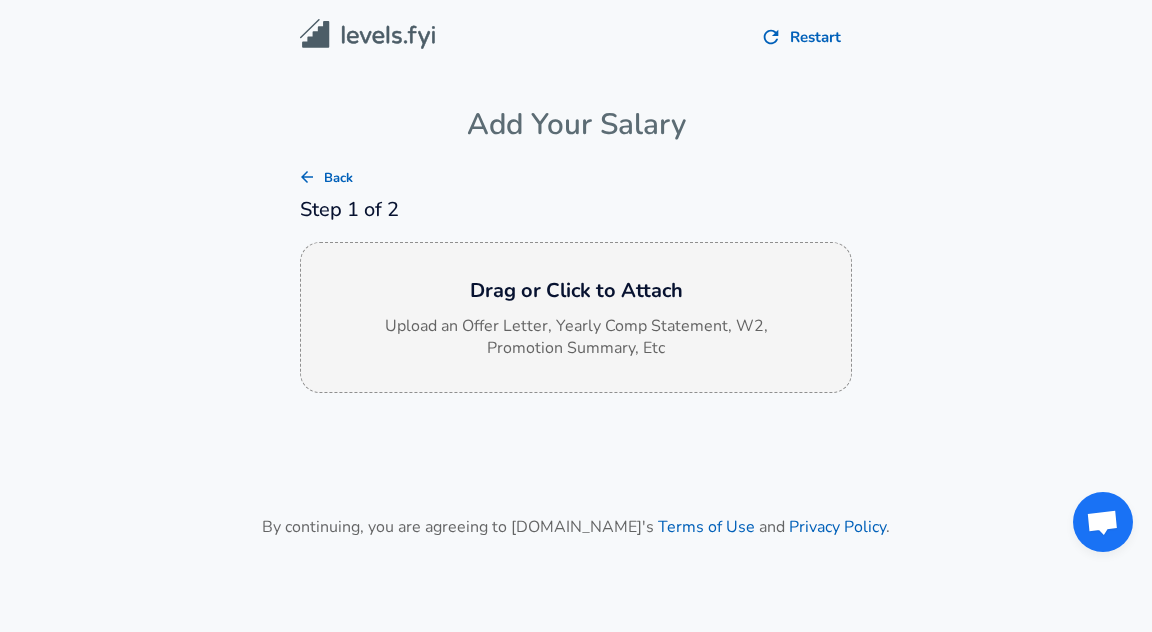 click on "Upload an Offer Letter, Yearly Comp Statement, W2, Promotion Summary, Etc" at bounding box center [576, 338] 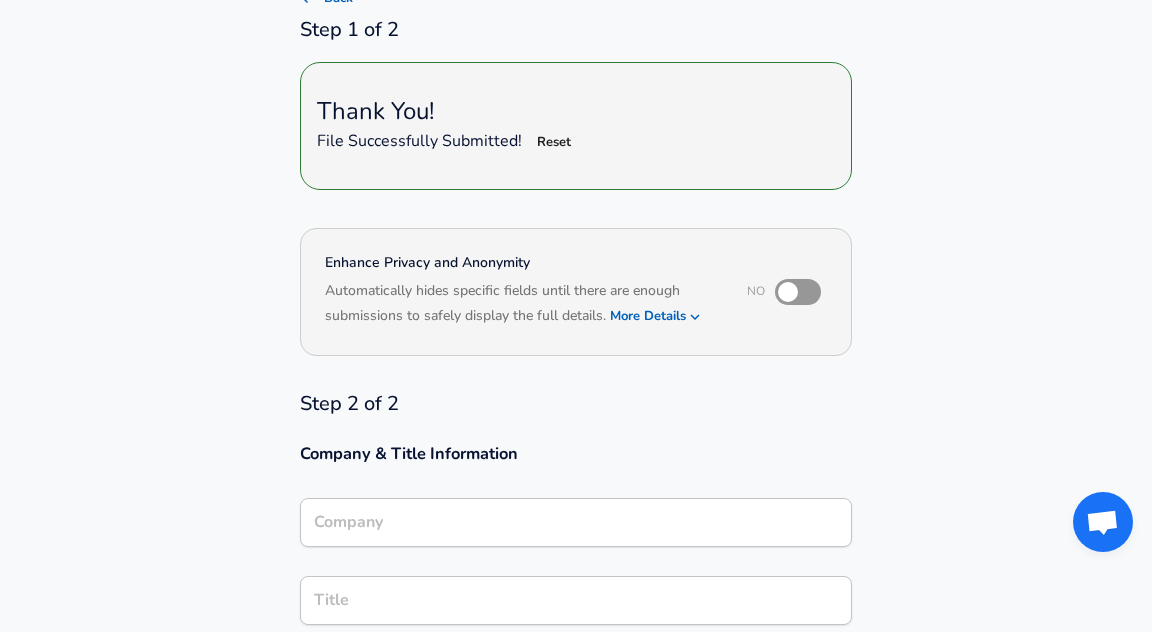 scroll, scrollTop: 184, scrollLeft: 0, axis: vertical 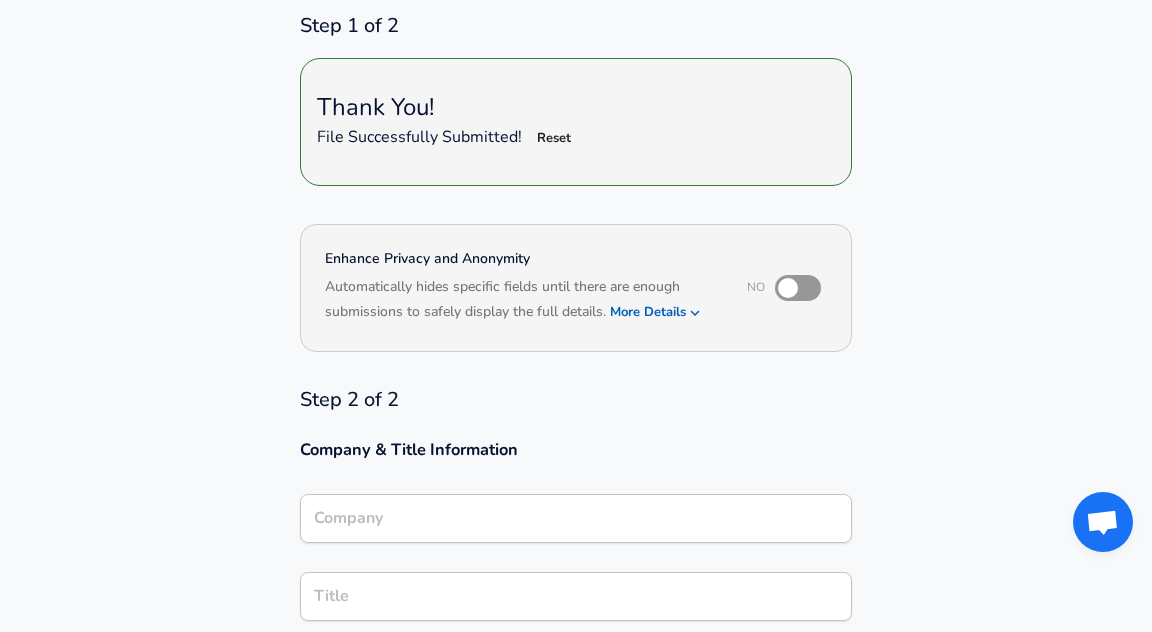 click on "More Details" at bounding box center (656, 312) 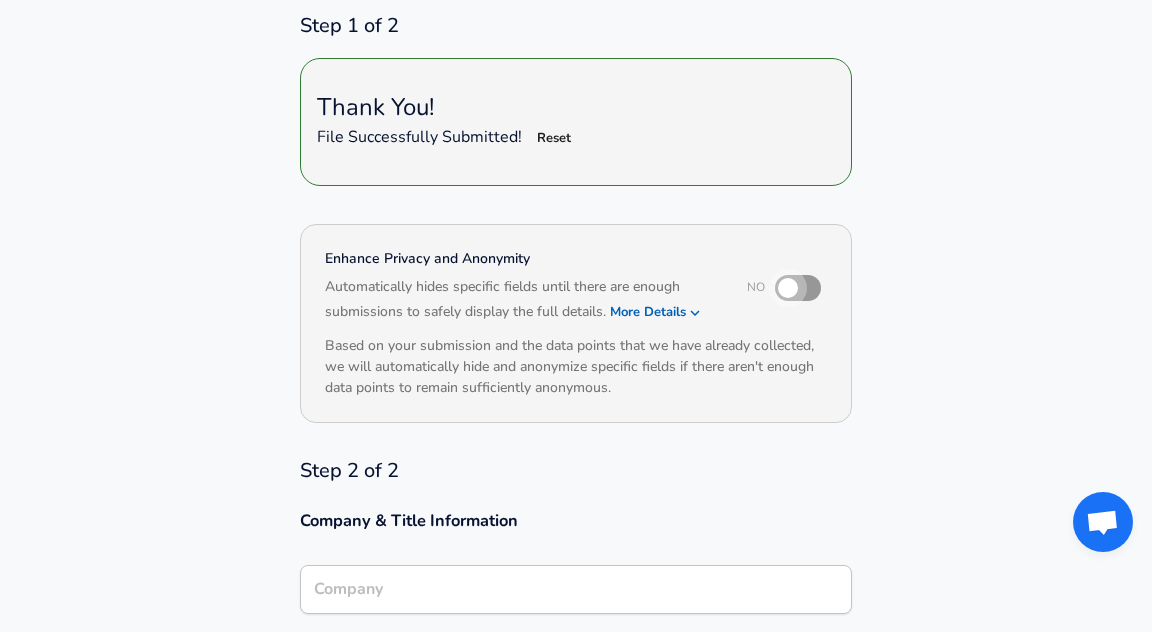 click at bounding box center [788, 288] 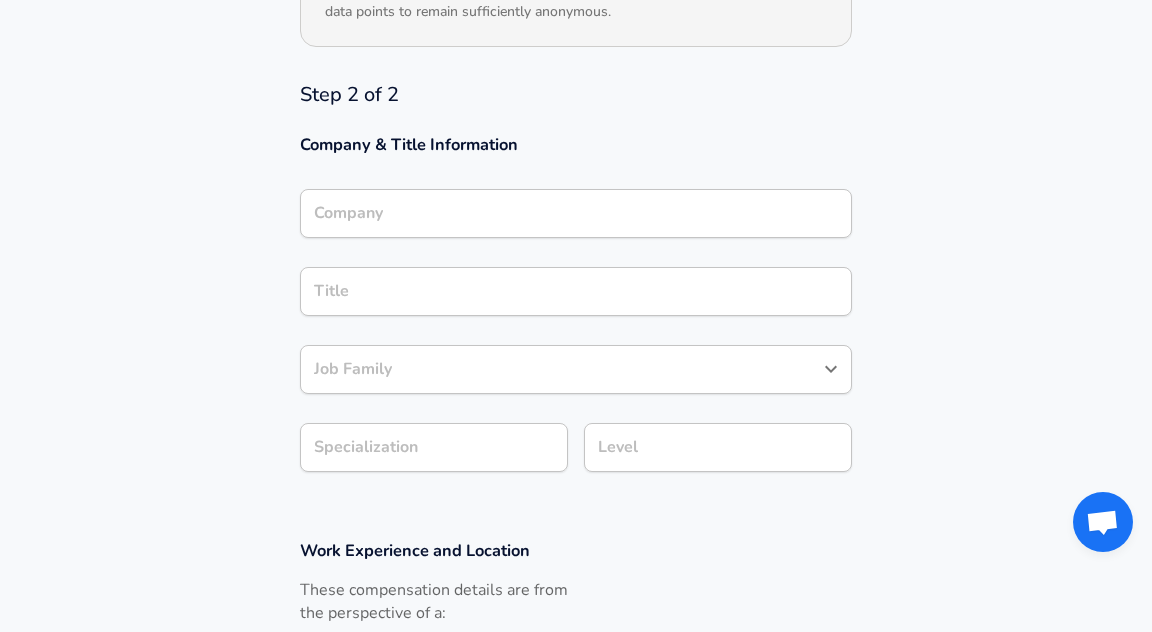 click on "Company" at bounding box center [576, 213] 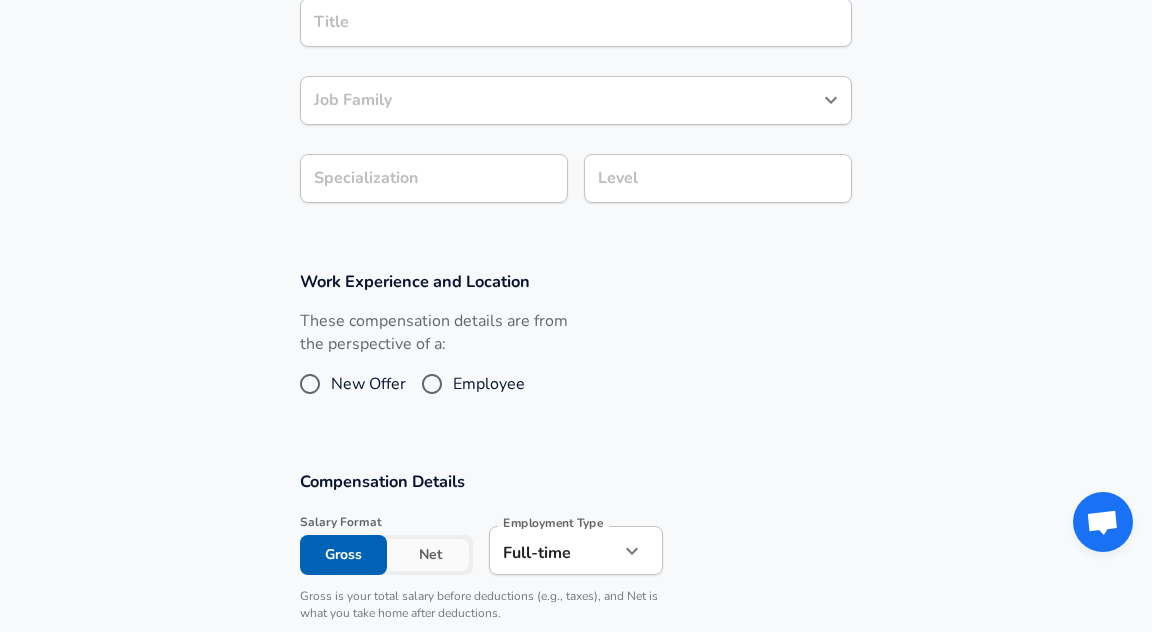 scroll, scrollTop: 833, scrollLeft: 0, axis: vertical 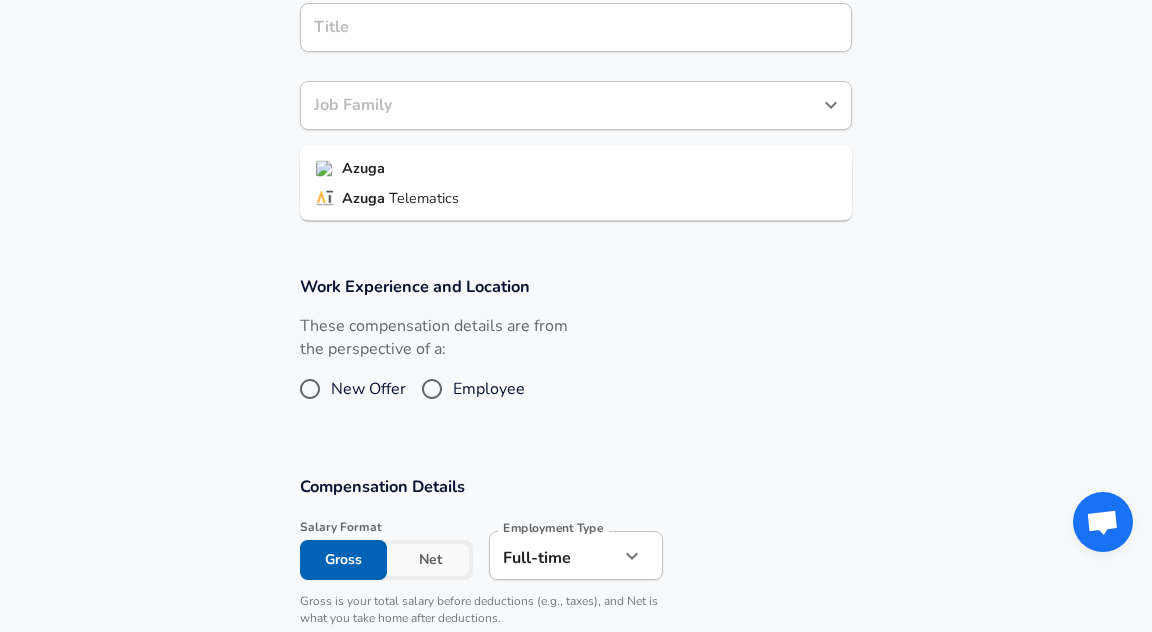 click on "Azuga" at bounding box center (363, 168) 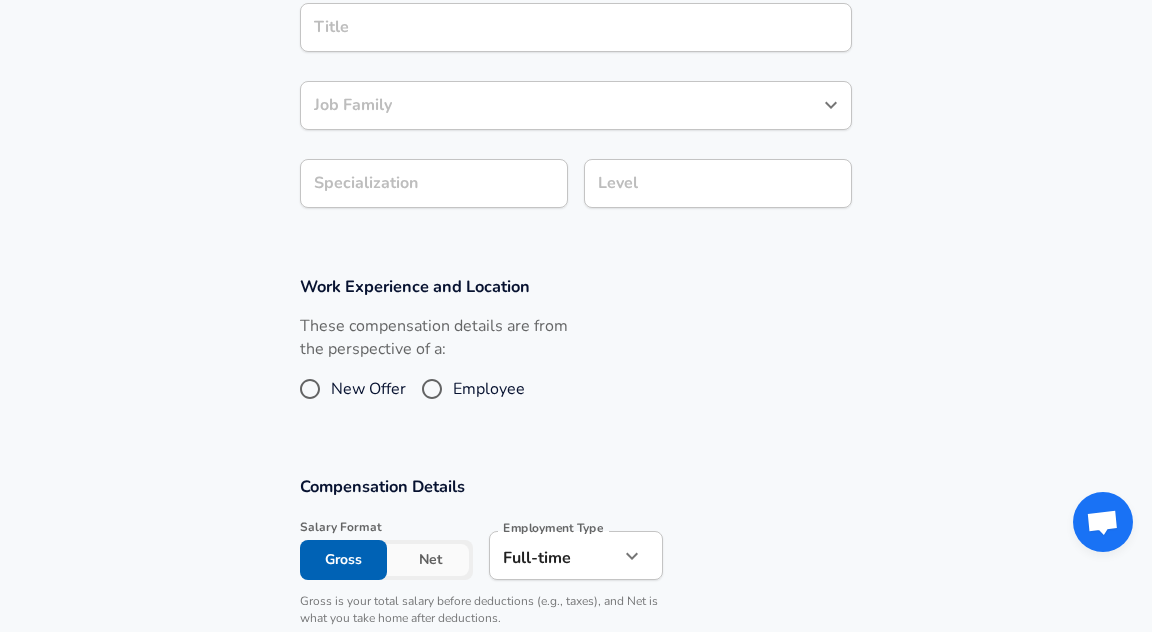type on "Azuga" 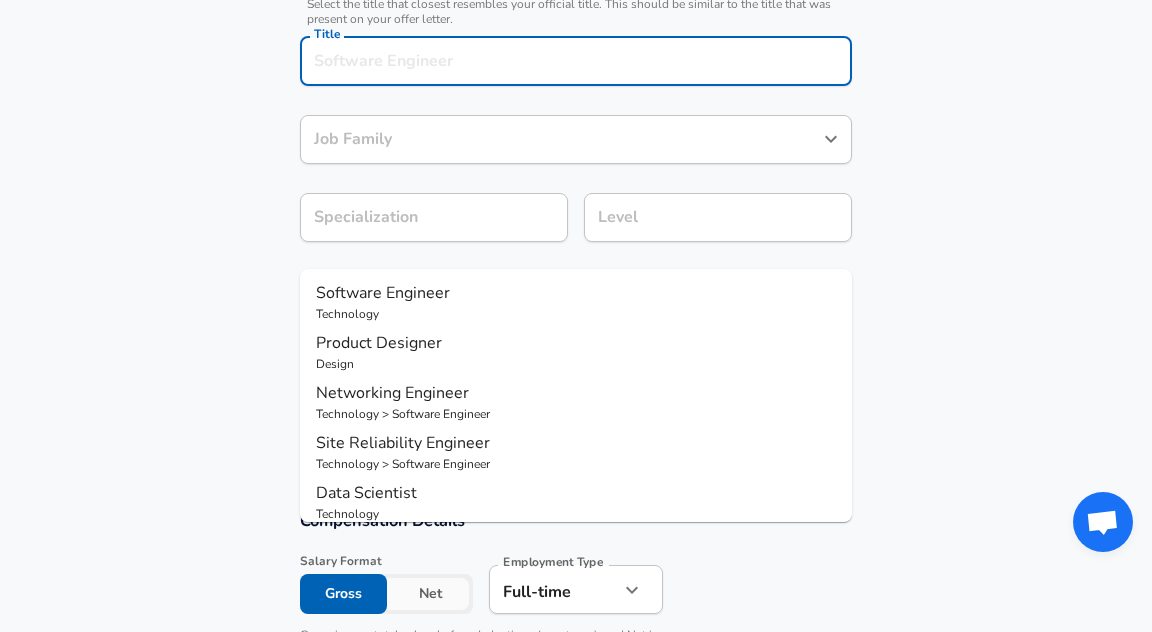scroll, scrollTop: 873, scrollLeft: 0, axis: vertical 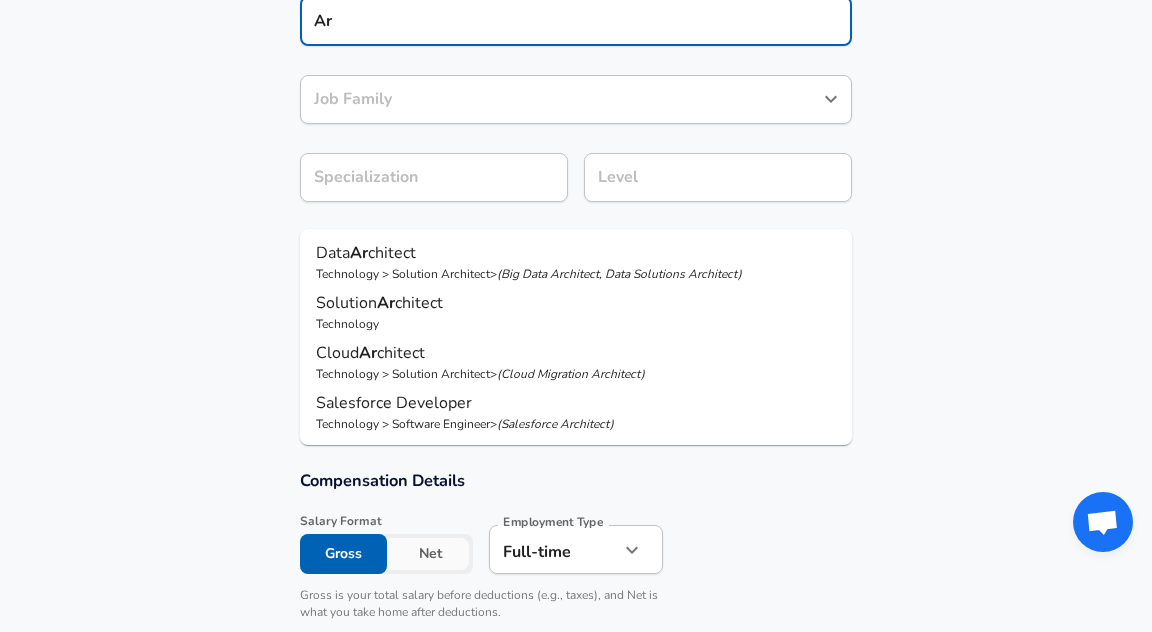 type on "A" 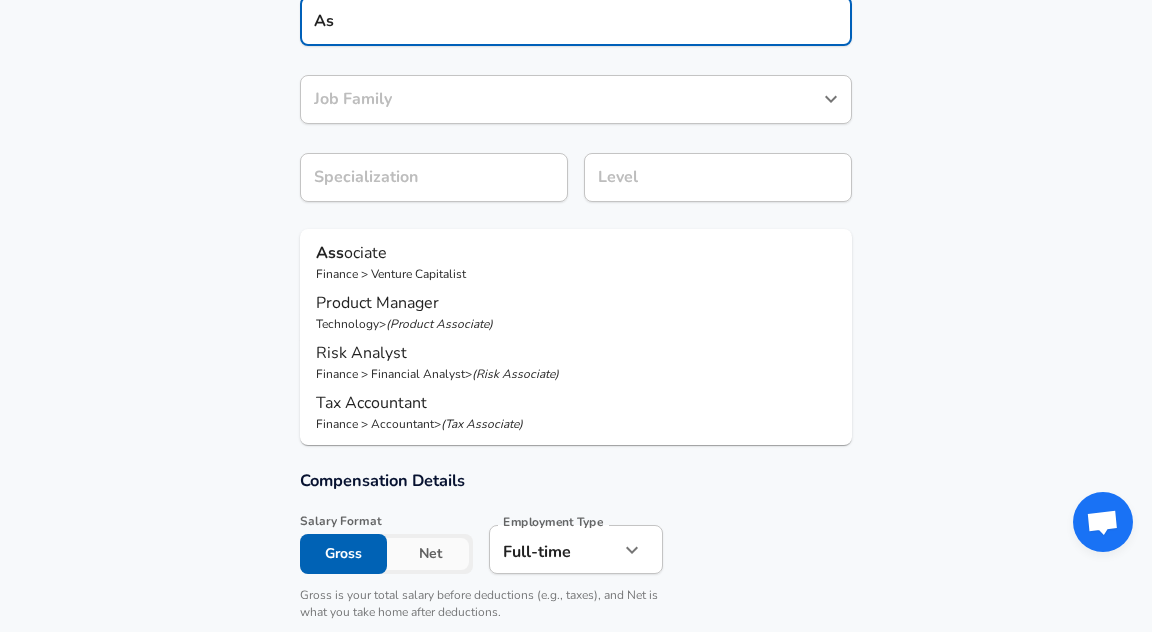 type on "A" 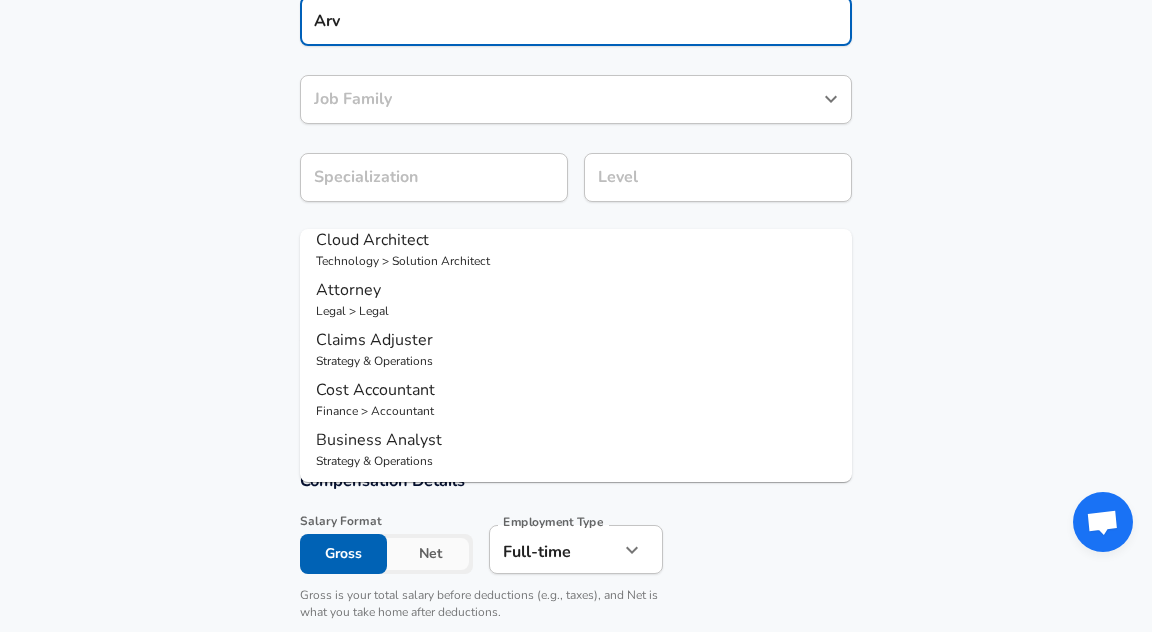 scroll, scrollTop: 0, scrollLeft: 0, axis: both 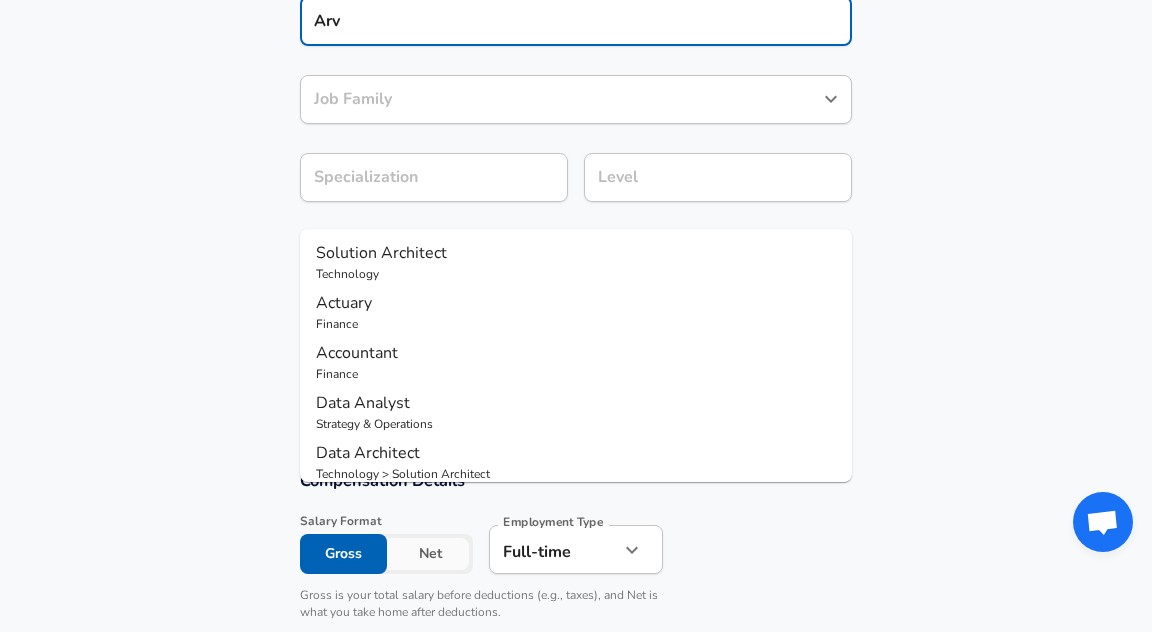 click on "Arv" at bounding box center [576, 21] 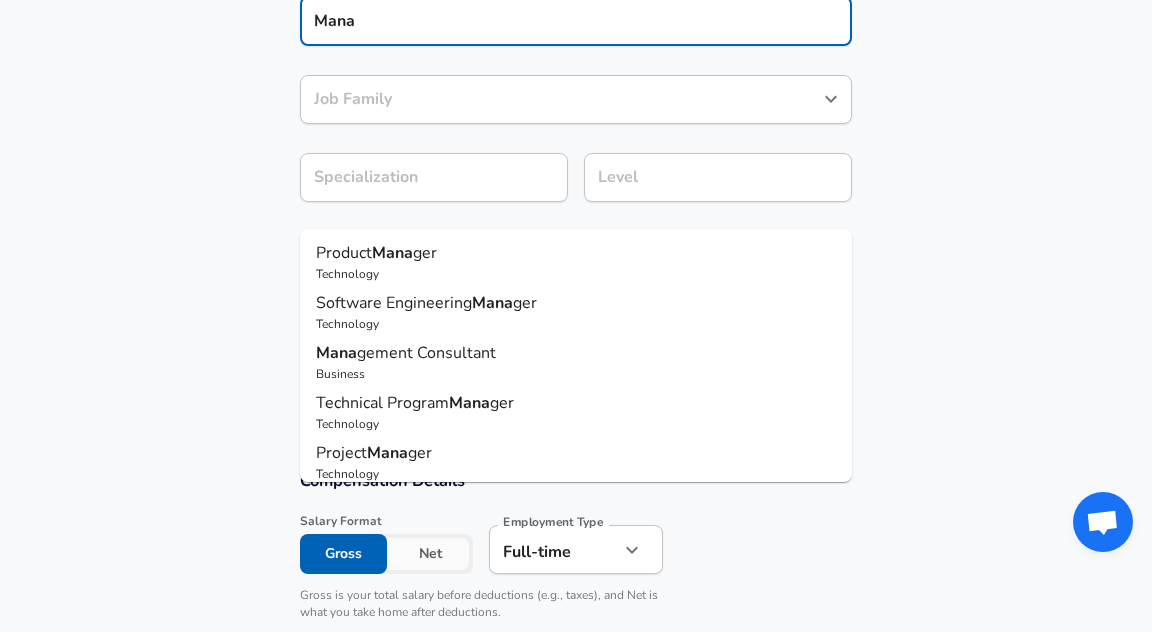 click on "Software Engineering" at bounding box center [394, 303] 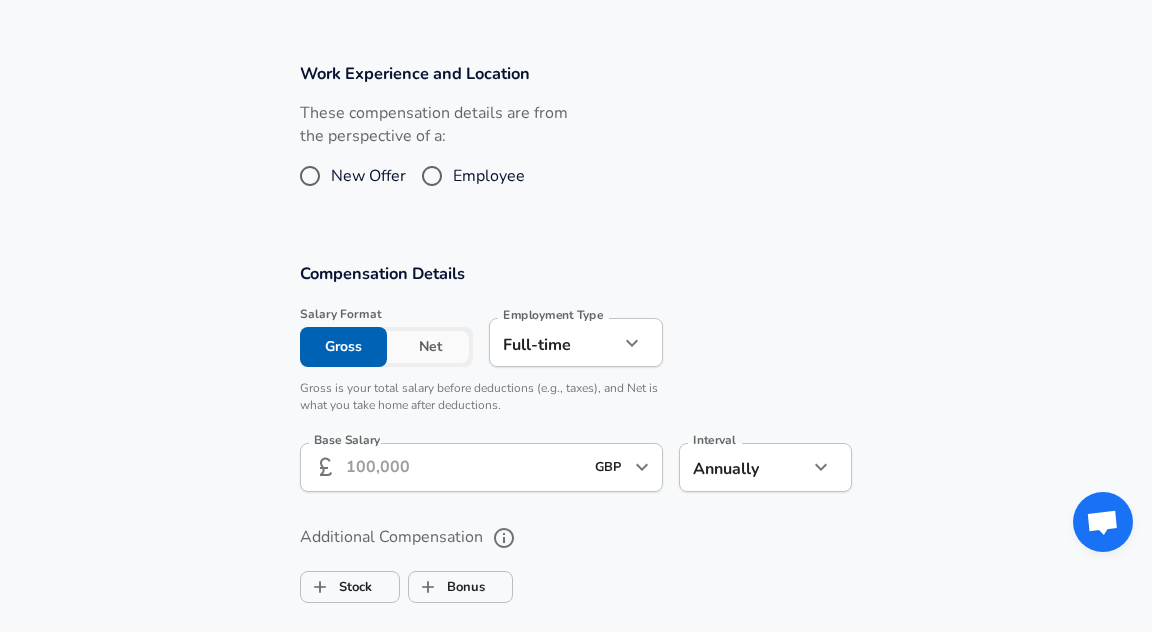 scroll, scrollTop: 1092, scrollLeft: 0, axis: vertical 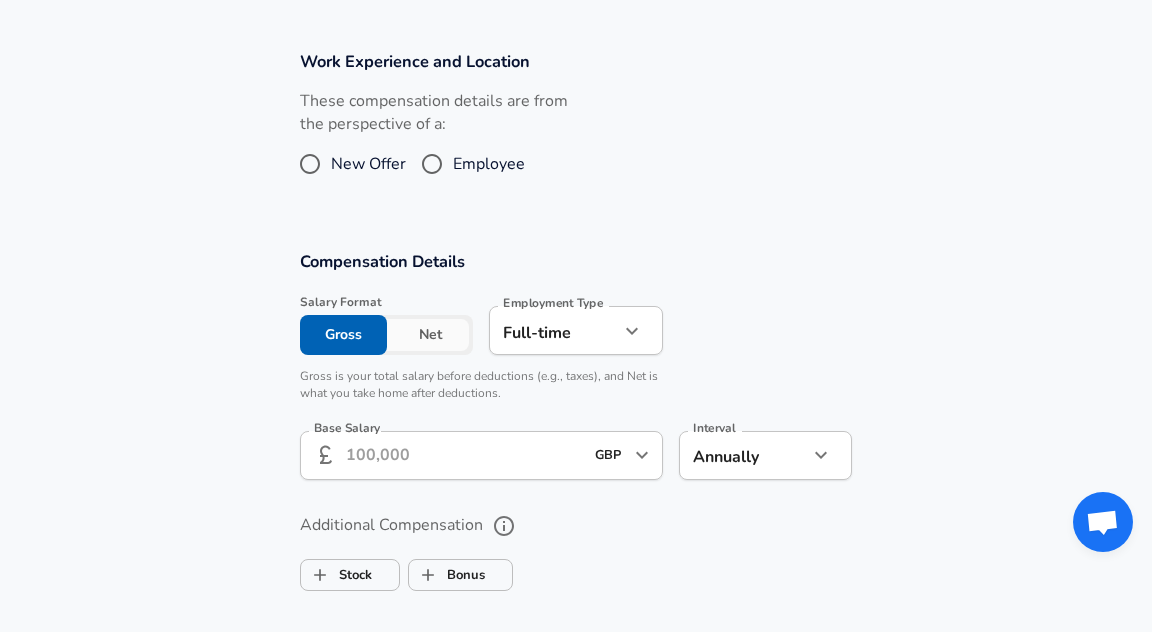 type on "Software Engineering Manager" 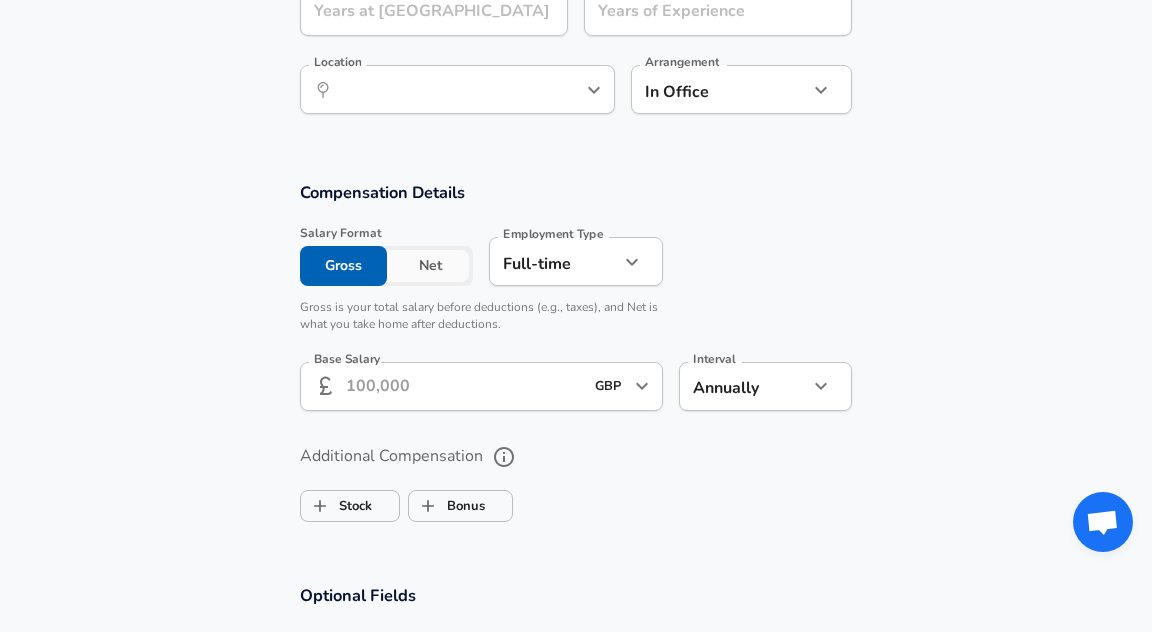 scroll, scrollTop: 1326, scrollLeft: 0, axis: vertical 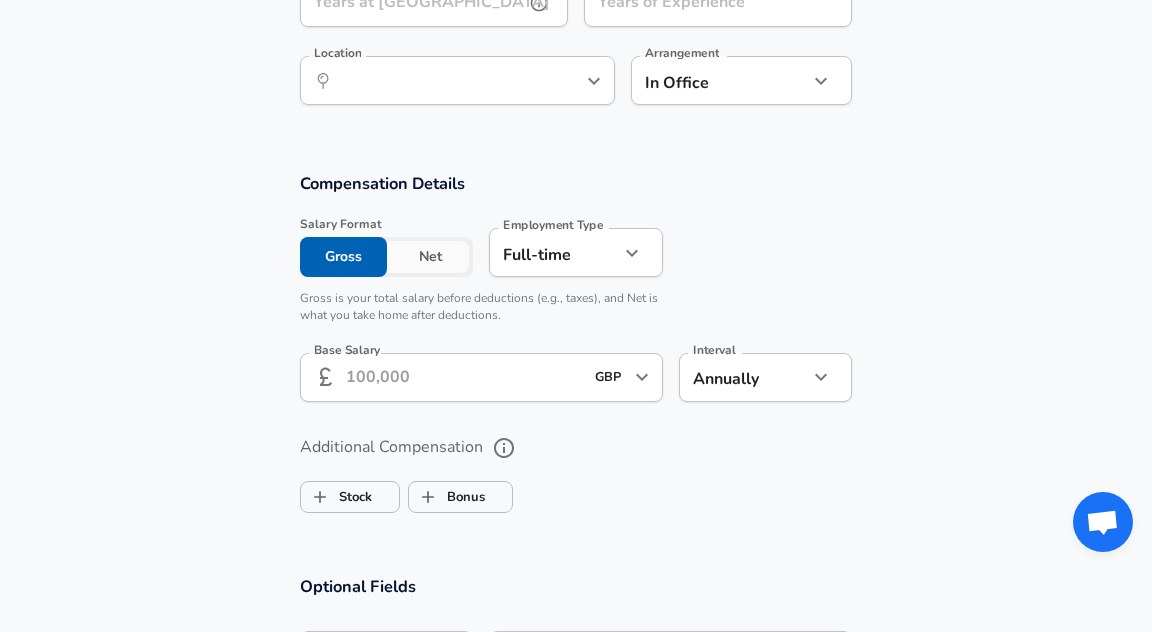 click on "Years at Azuga" at bounding box center [412, 2] 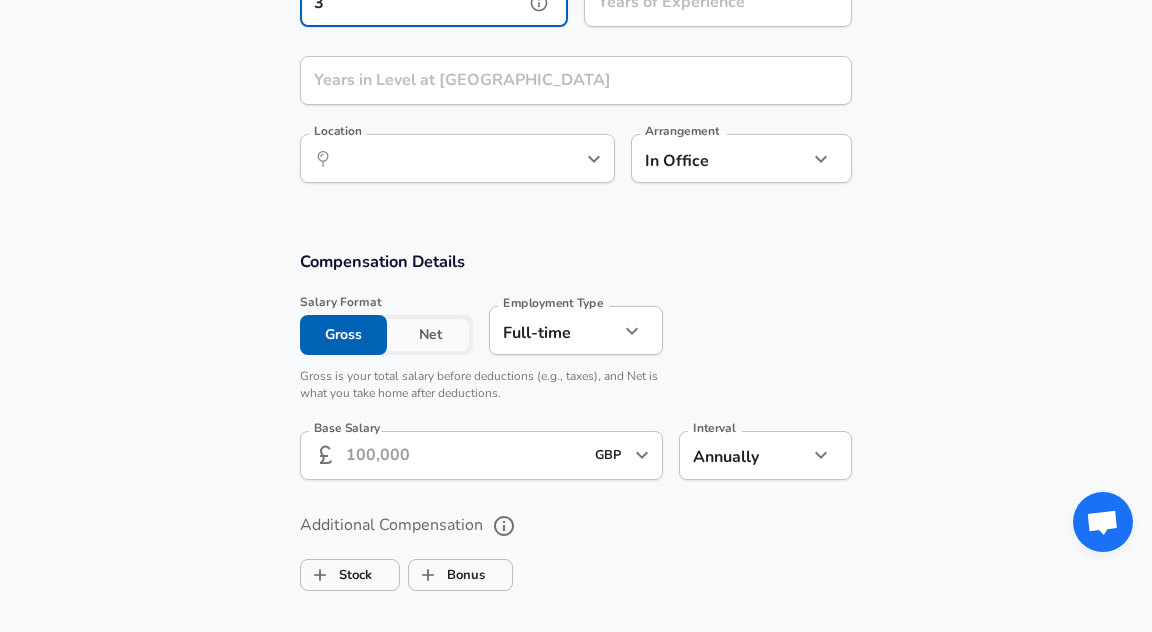 type on "3" 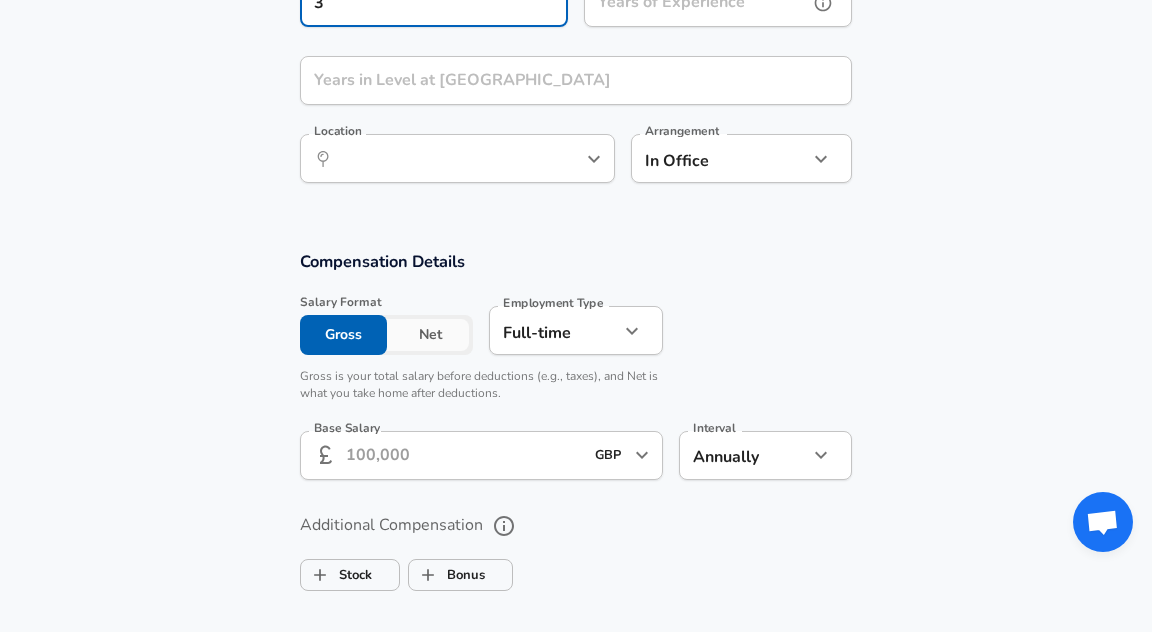 click on "Years of Experience Years of Experience" at bounding box center (718, 5) 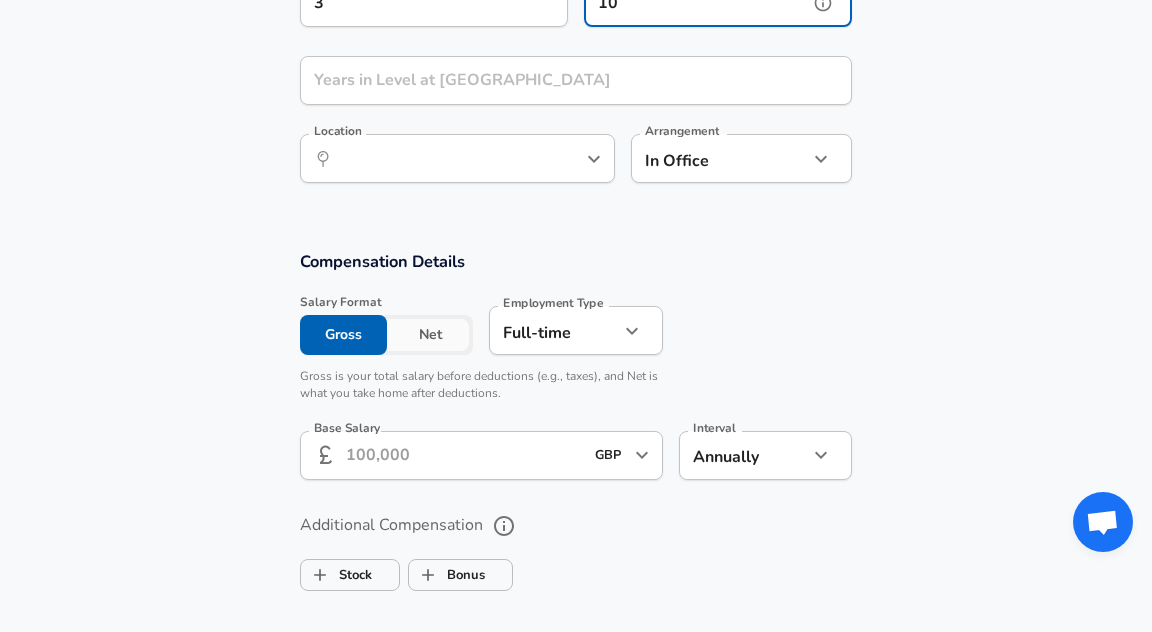 type on "10" 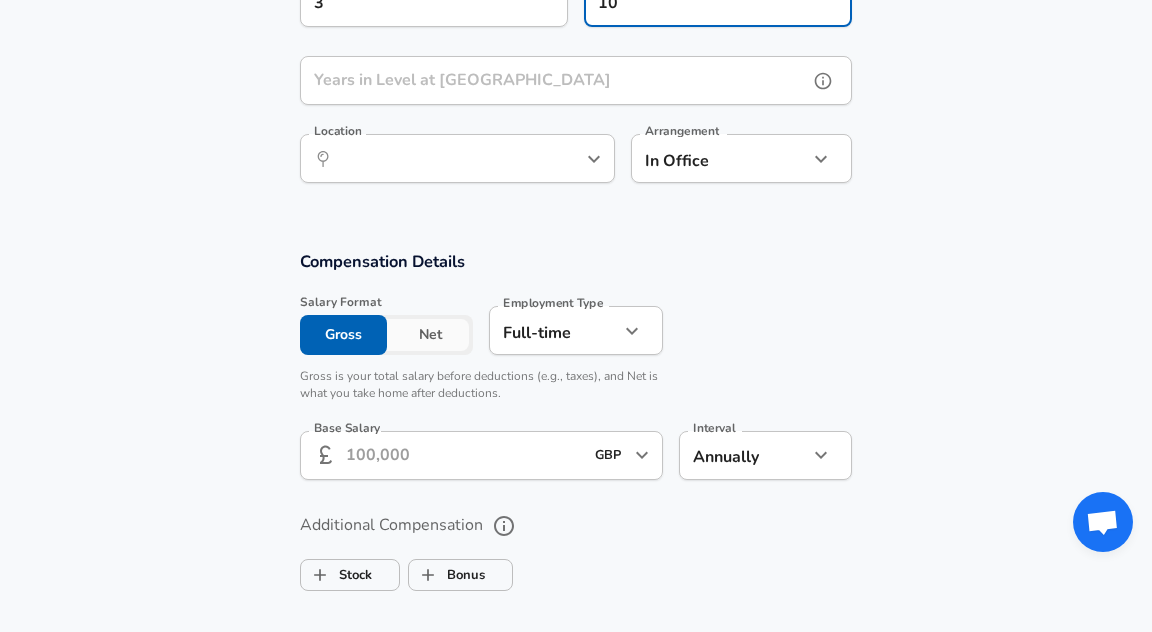 click on "Years in Level at Azuga" at bounding box center (554, 80) 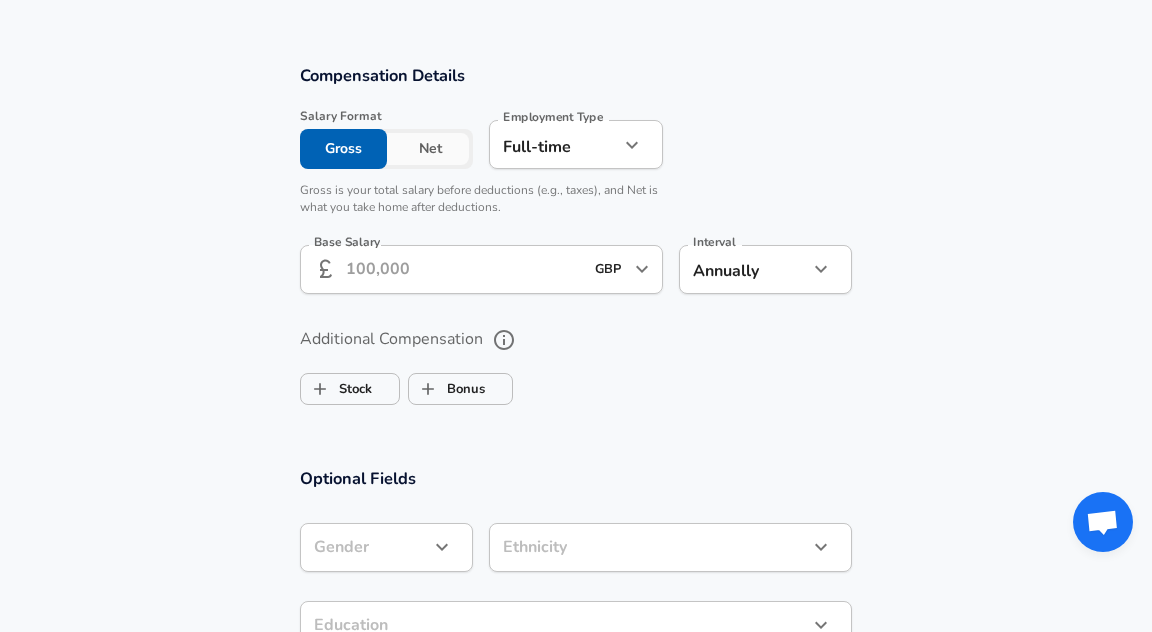 scroll, scrollTop: 1537, scrollLeft: 0, axis: vertical 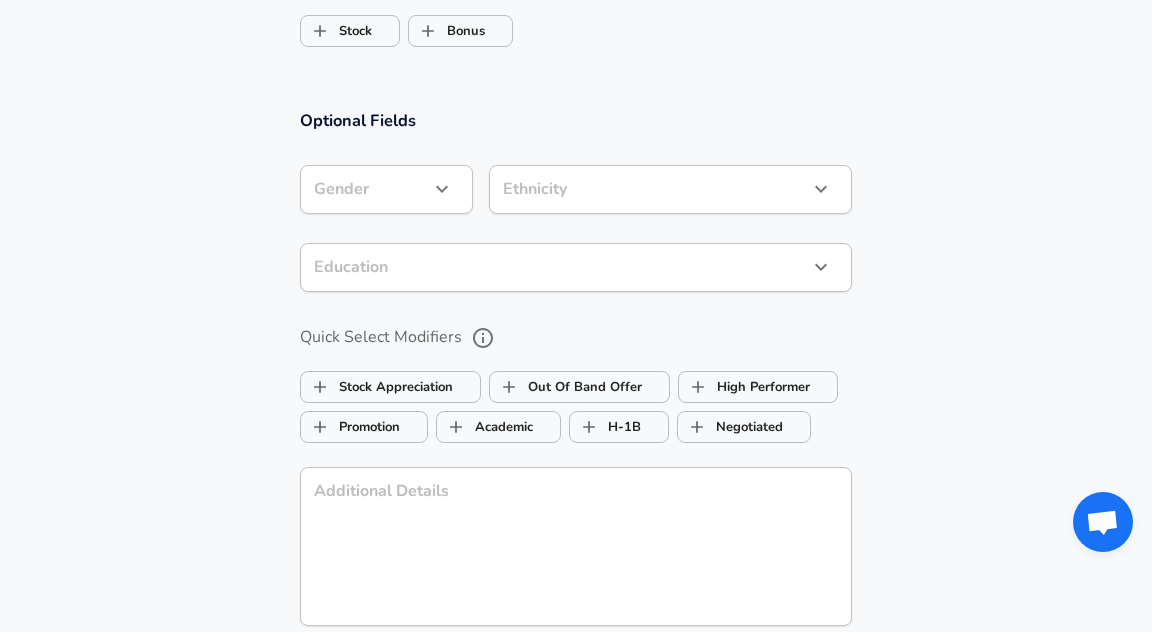 type on "1.5" 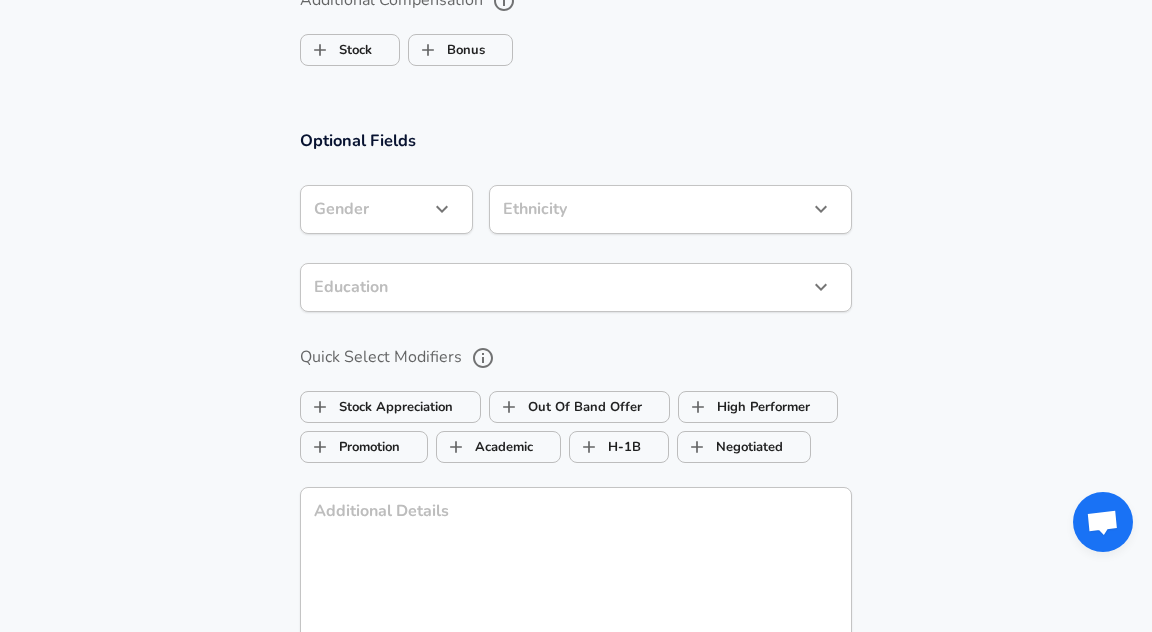 click on "Base Salary" at bounding box center (464, -70) 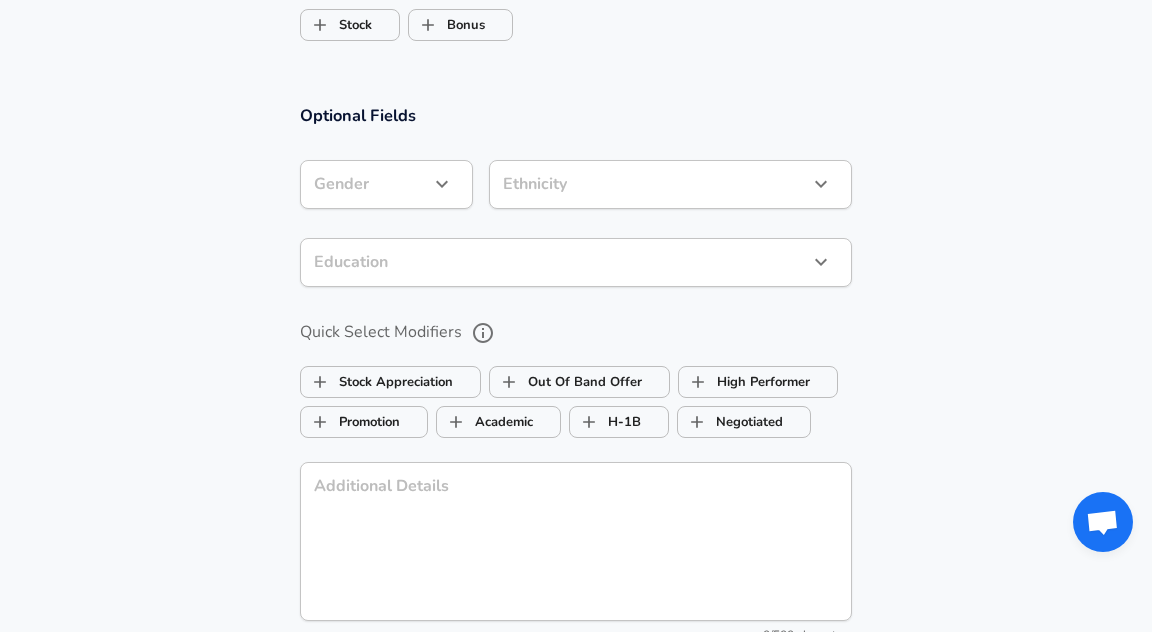 click 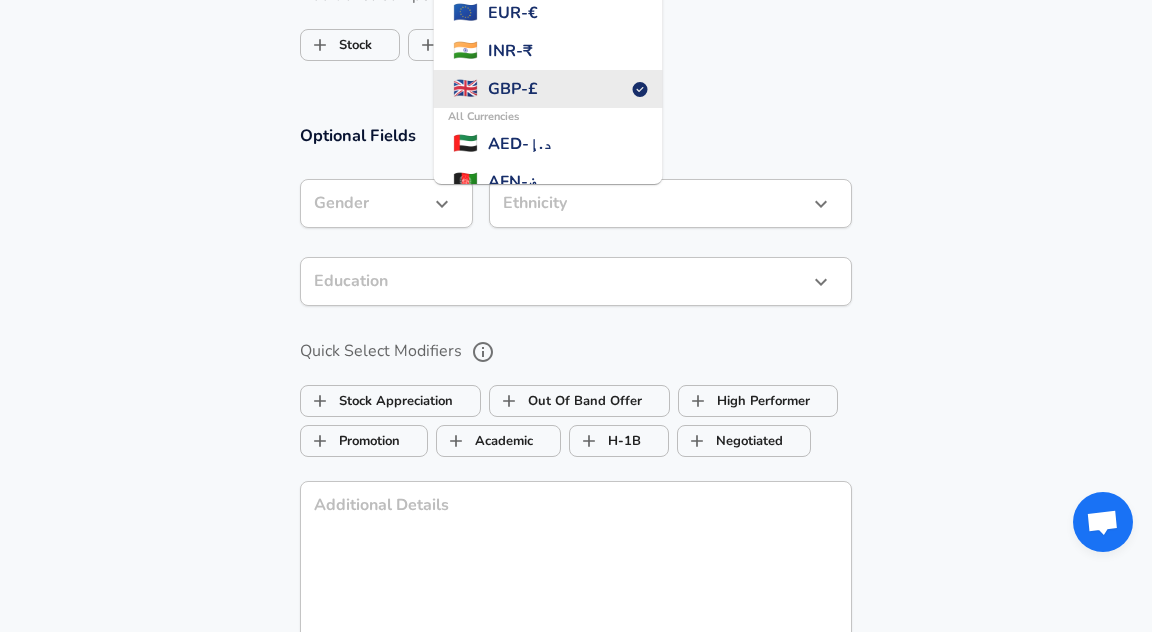 scroll, scrollTop: 0, scrollLeft: 3, axis: horizontal 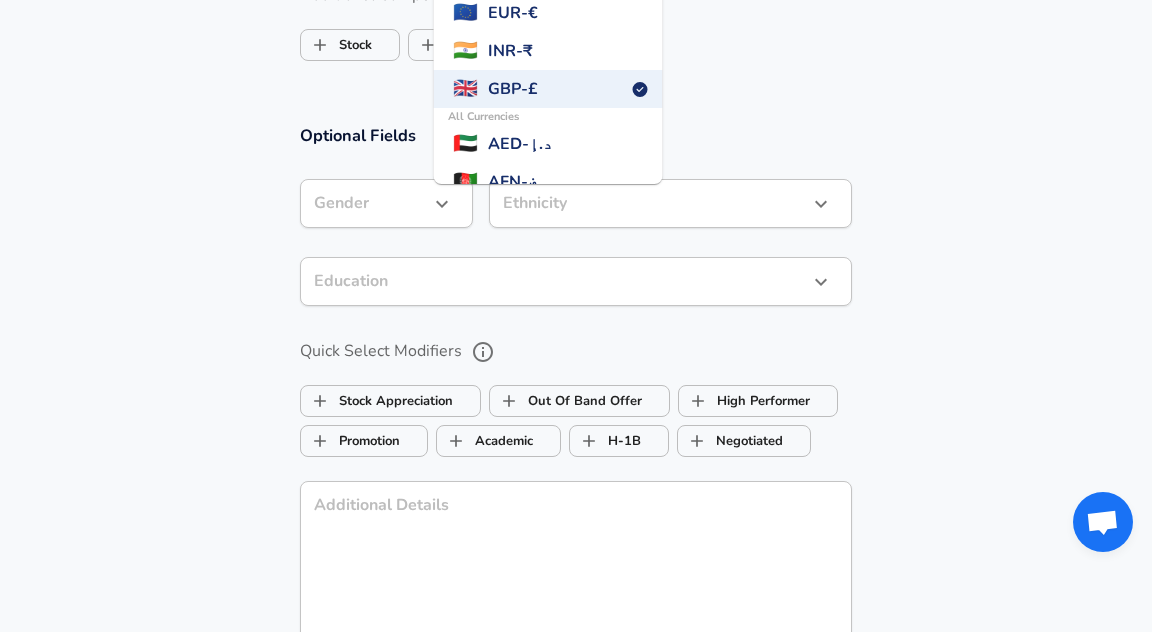 click on "🇮🇳 INR  -  ₹" at bounding box center (547, 51) 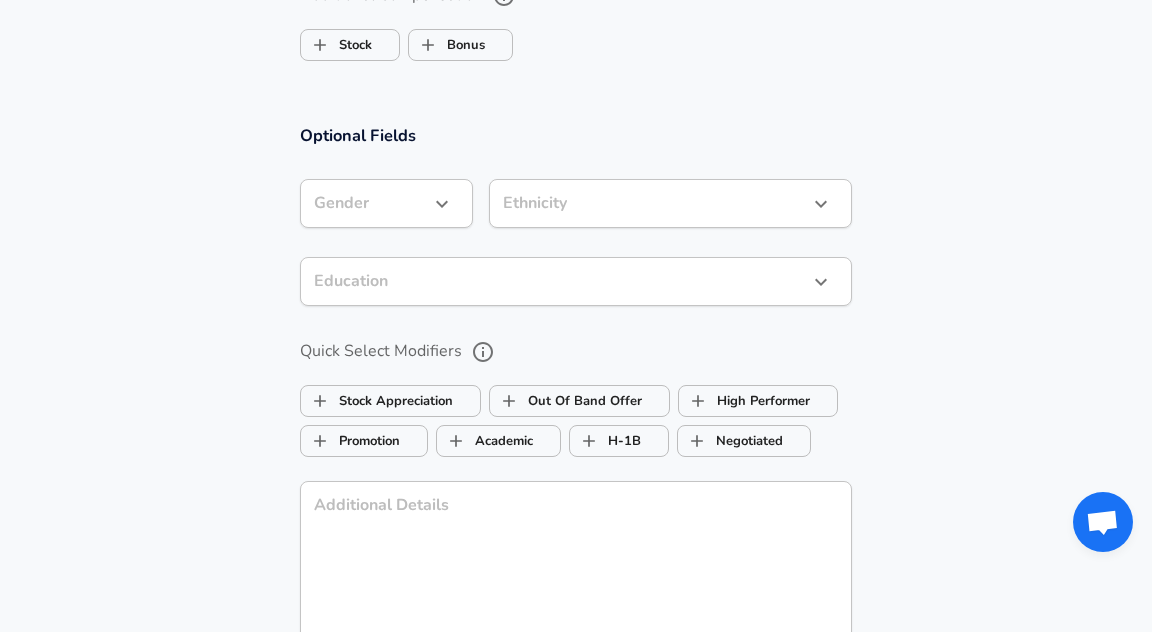 click on "Base Salary" at bounding box center [464, -95] 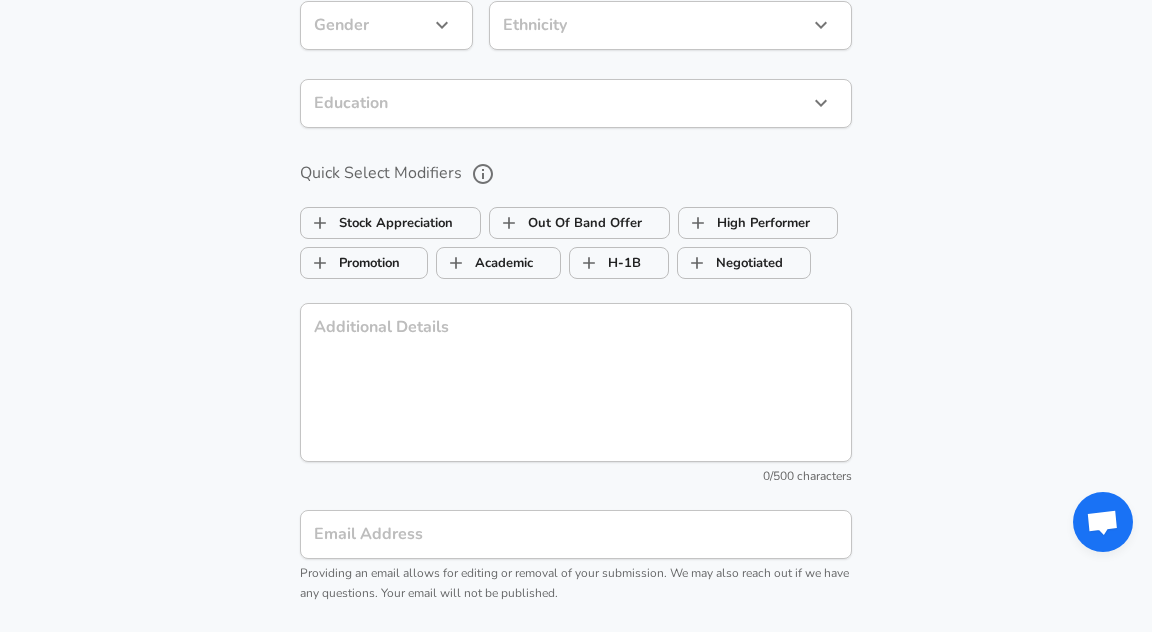 scroll, scrollTop: 2052, scrollLeft: 0, axis: vertical 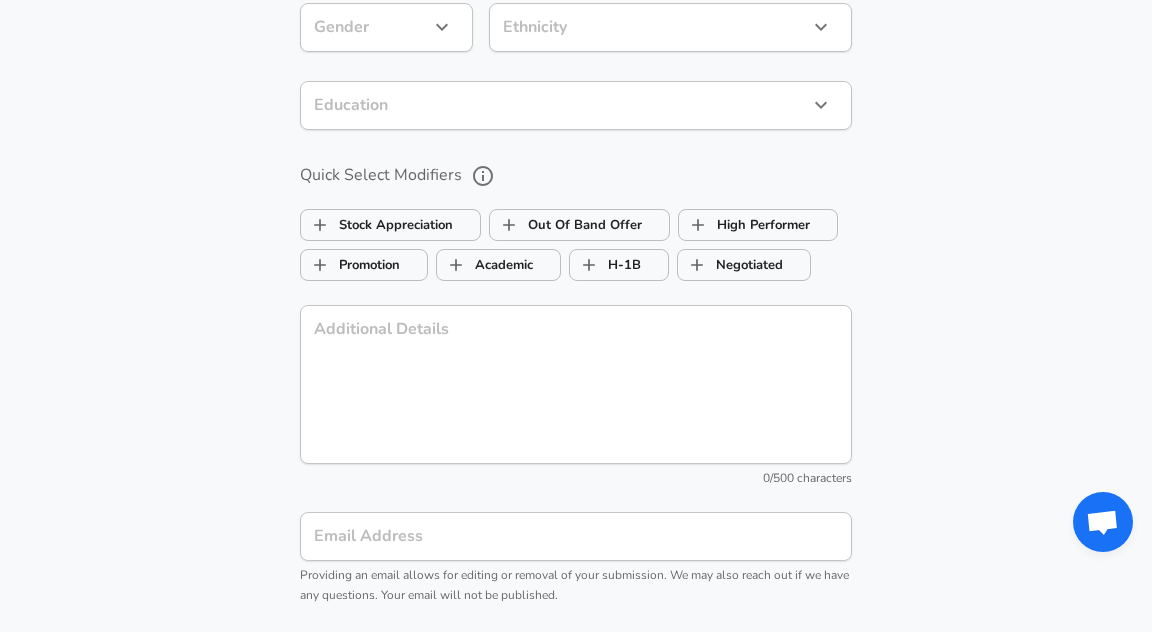 type on "68,05,836" 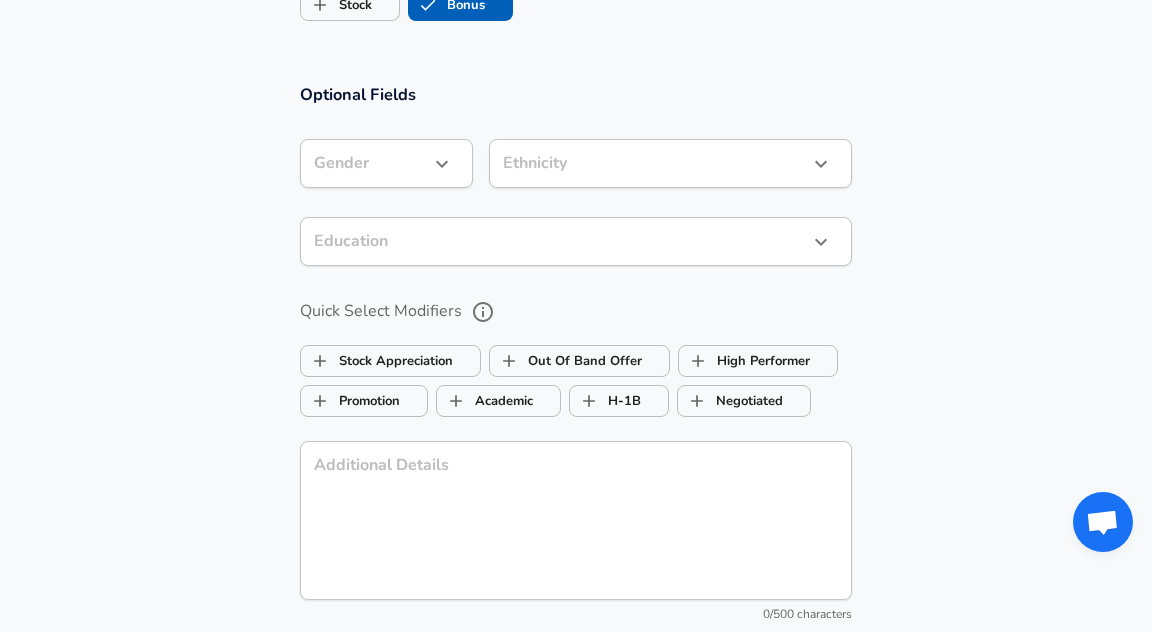click on "Average Yearly Bonus" at bounding box center (559, -115) 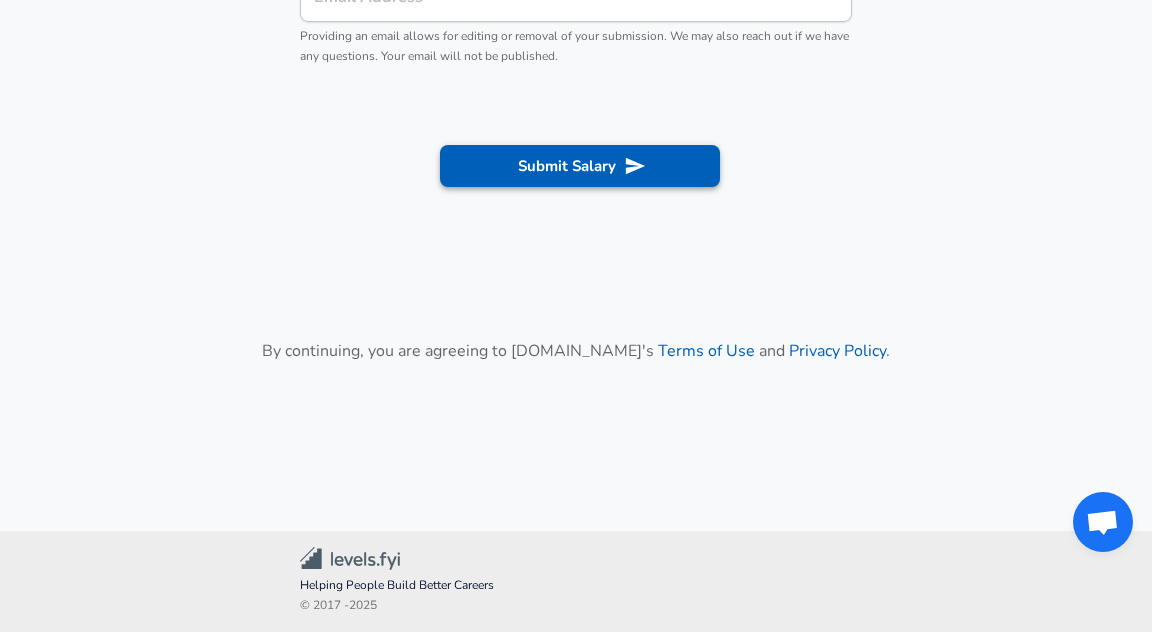 type on "2,56,824" 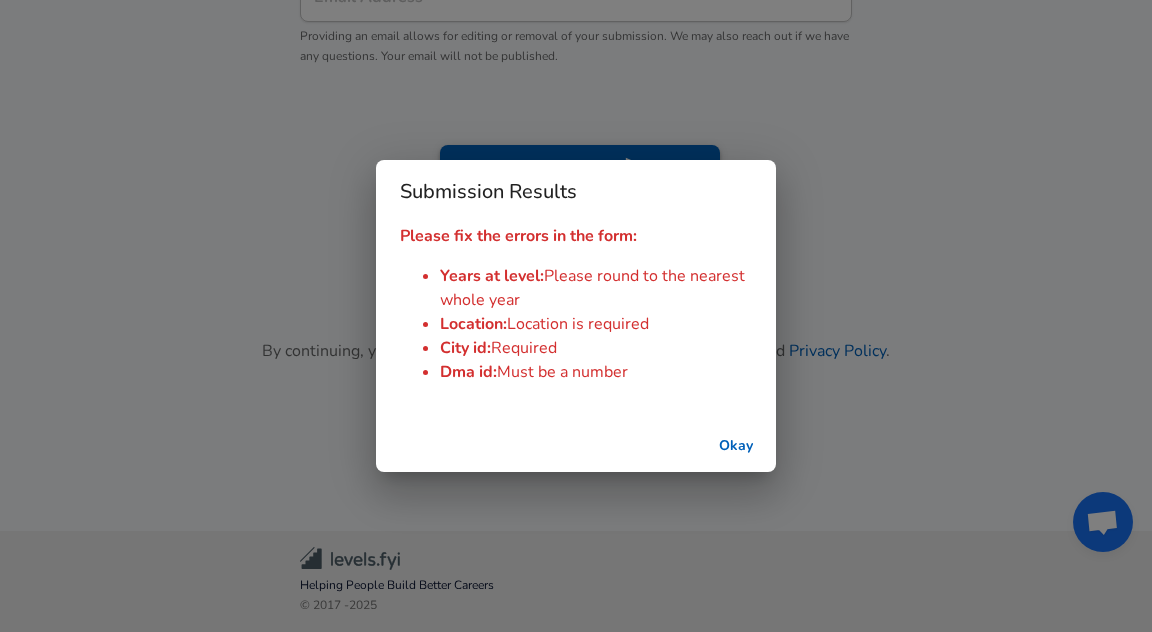 scroll, scrollTop: 2928, scrollLeft: 0, axis: vertical 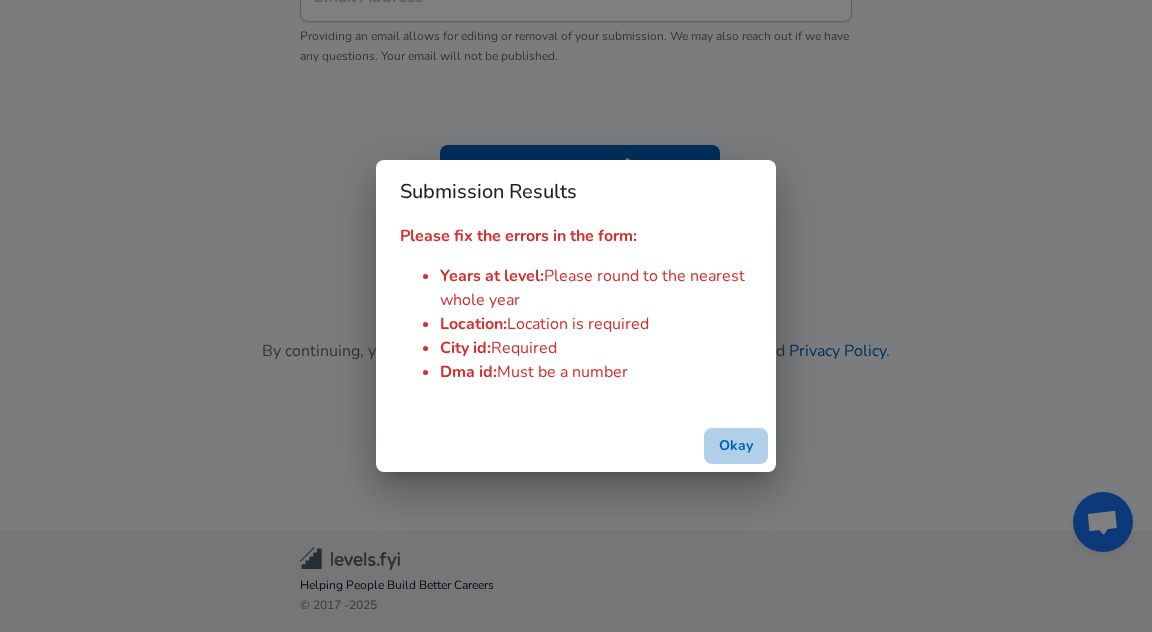click on "Okay" at bounding box center (736, 446) 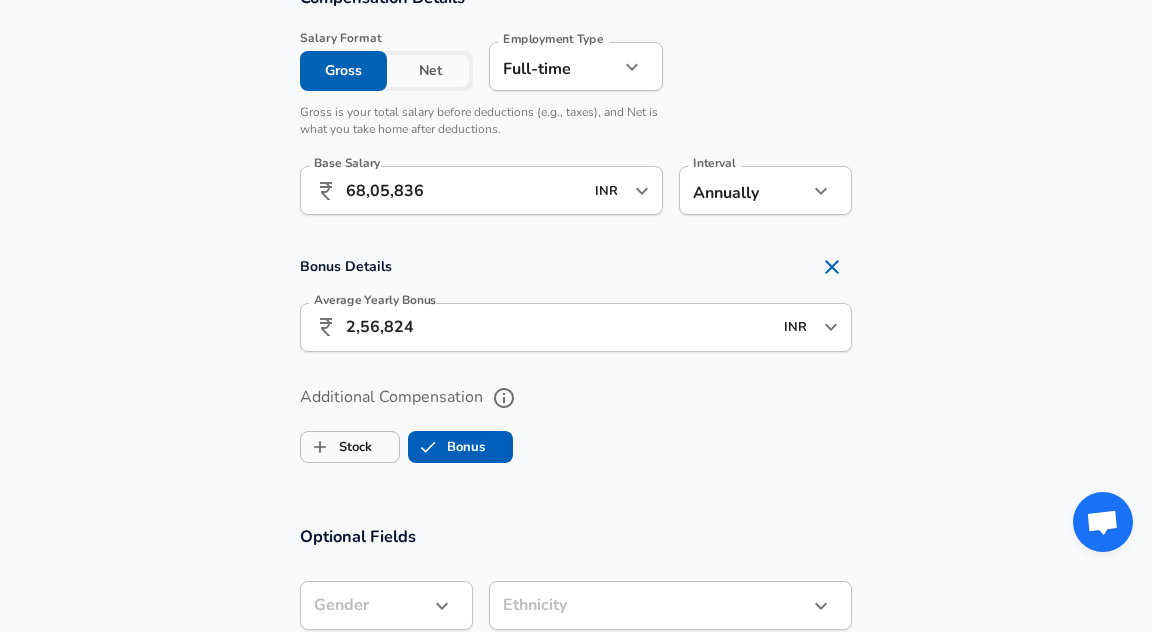 scroll, scrollTop: 1619, scrollLeft: 0, axis: vertical 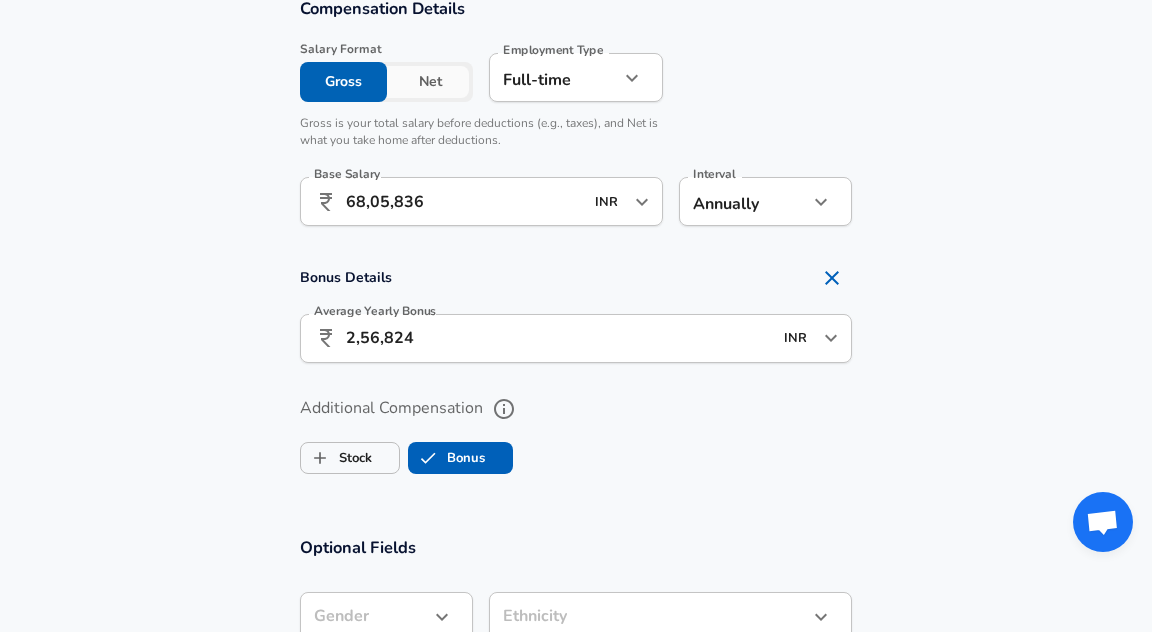 click on "1.5" at bounding box center [554, -213] 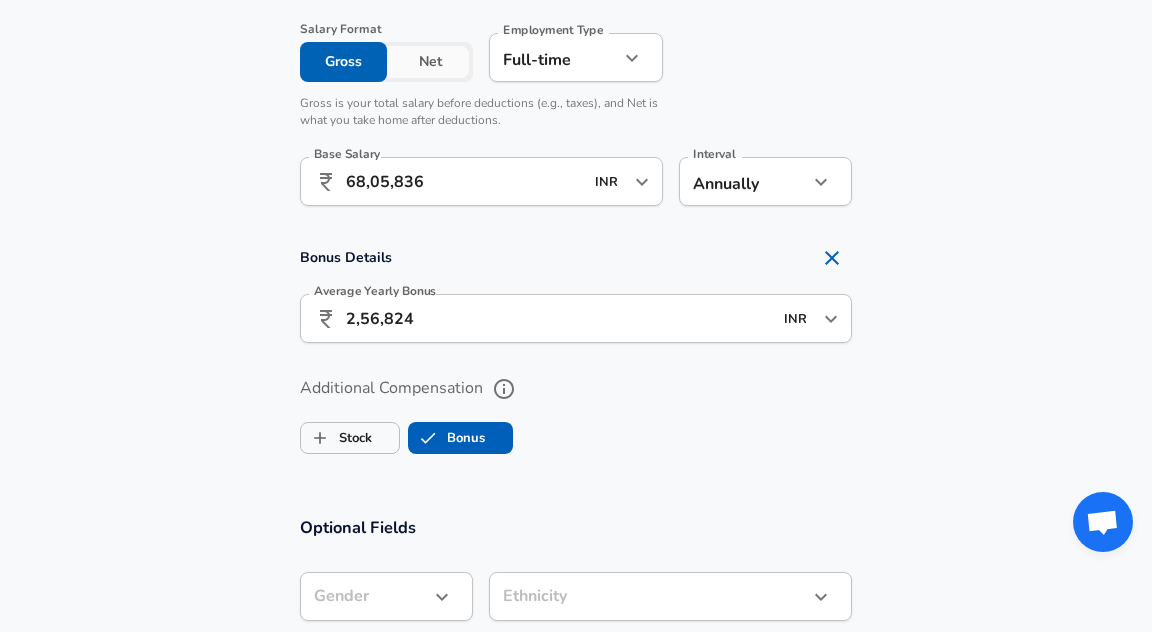 type on "1" 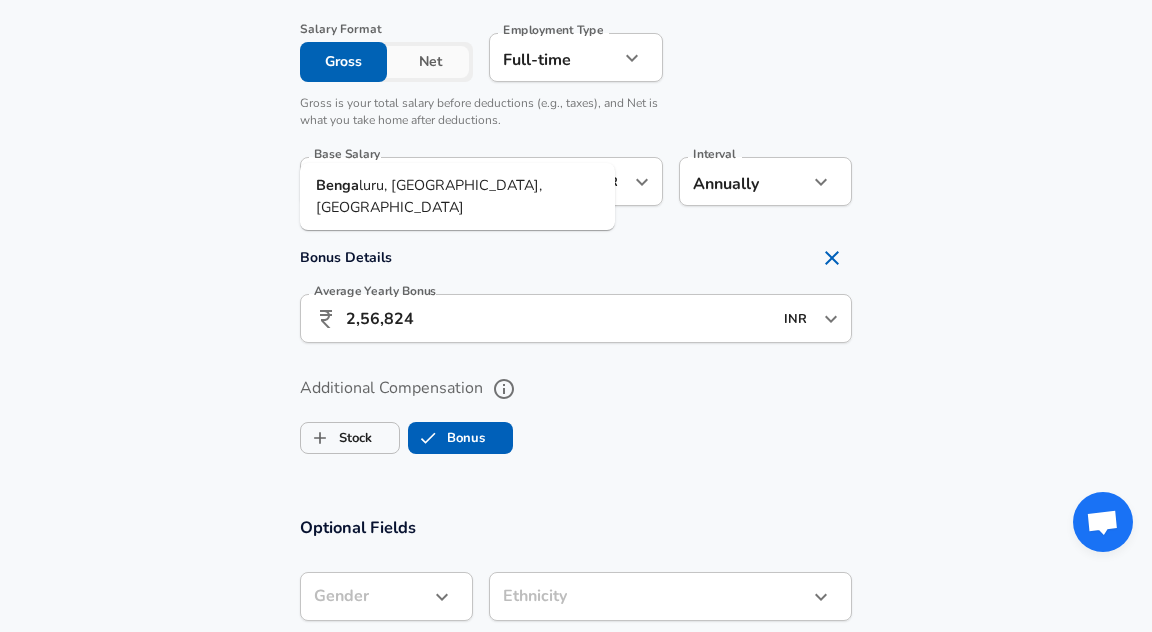 click on "luru, KA, India" at bounding box center (429, 196) 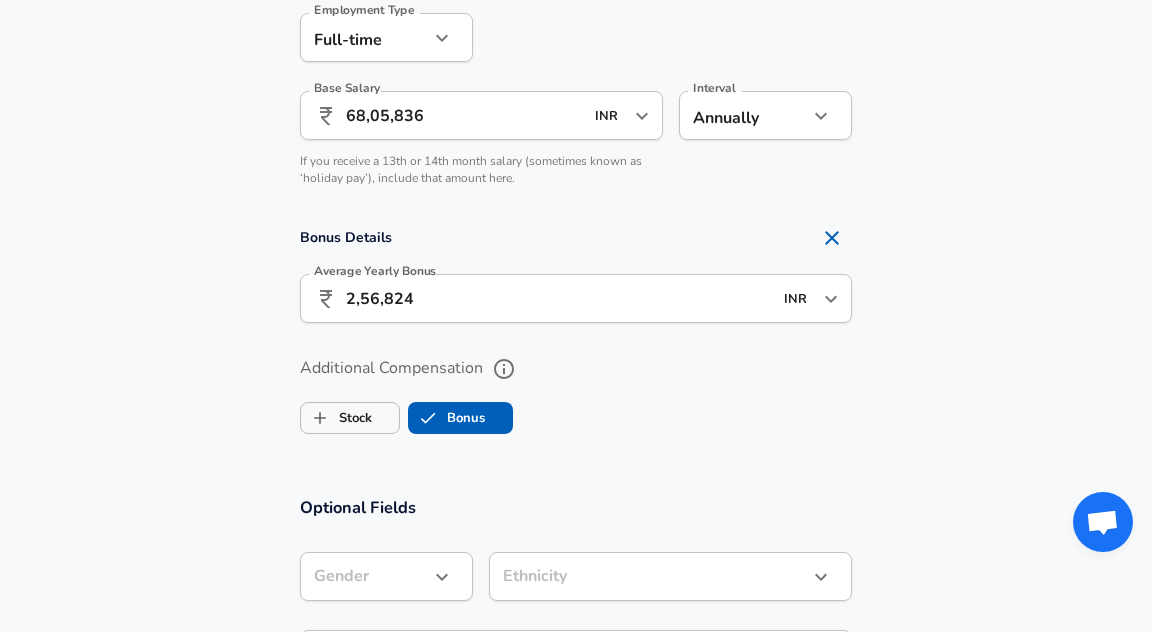 type on "Bengaluru, KA, India" 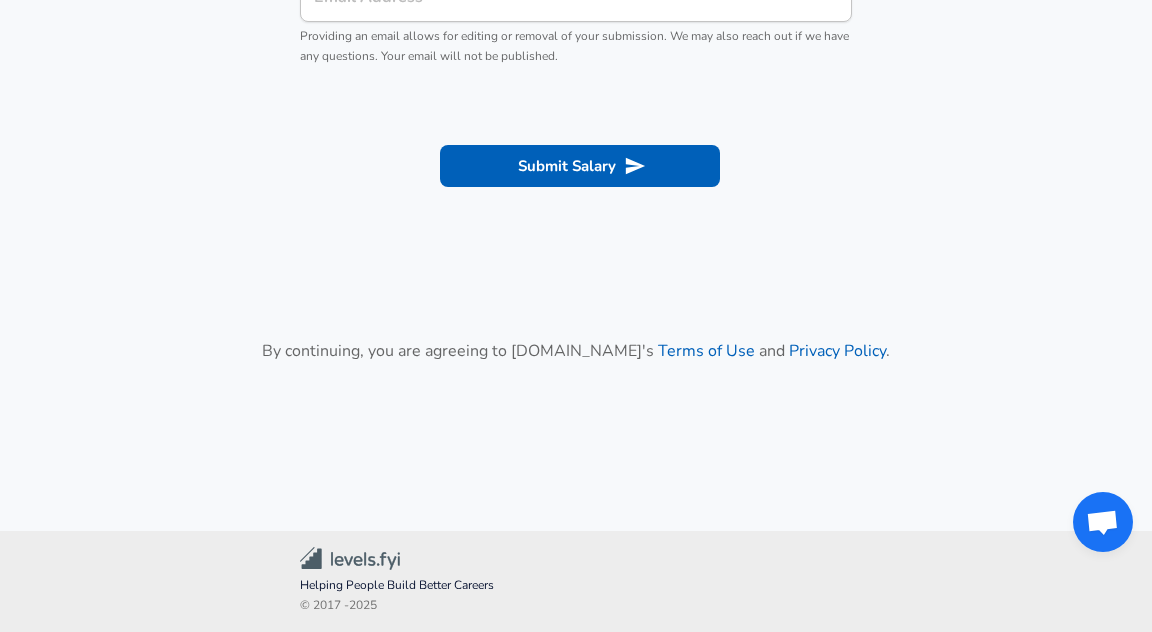scroll, scrollTop: 3146, scrollLeft: 0, axis: vertical 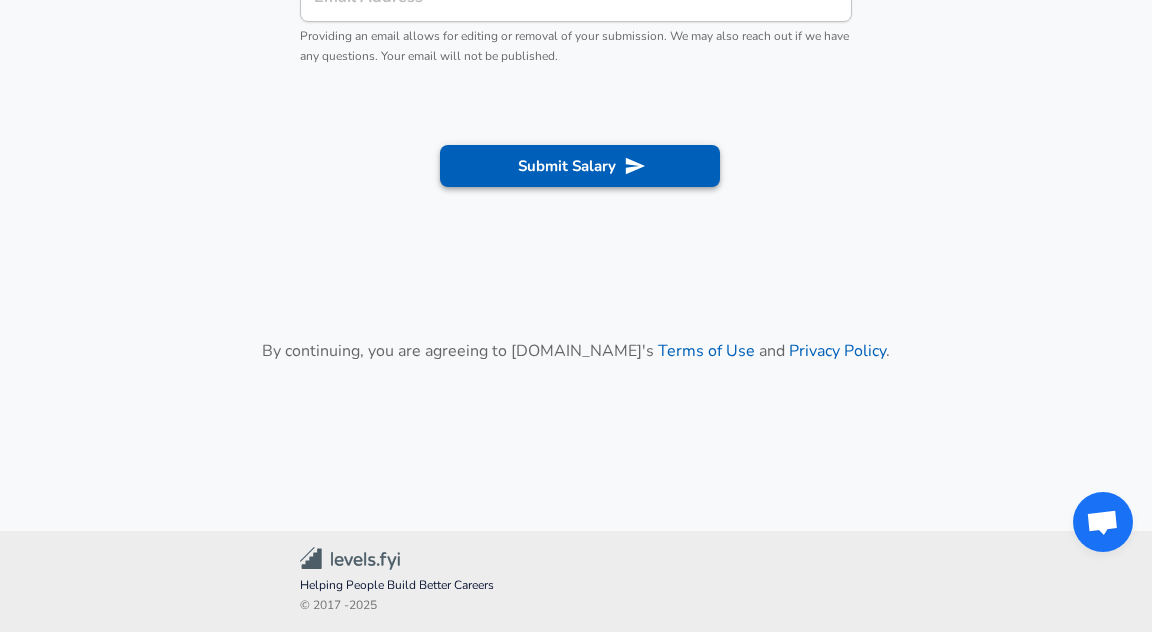 type on "2" 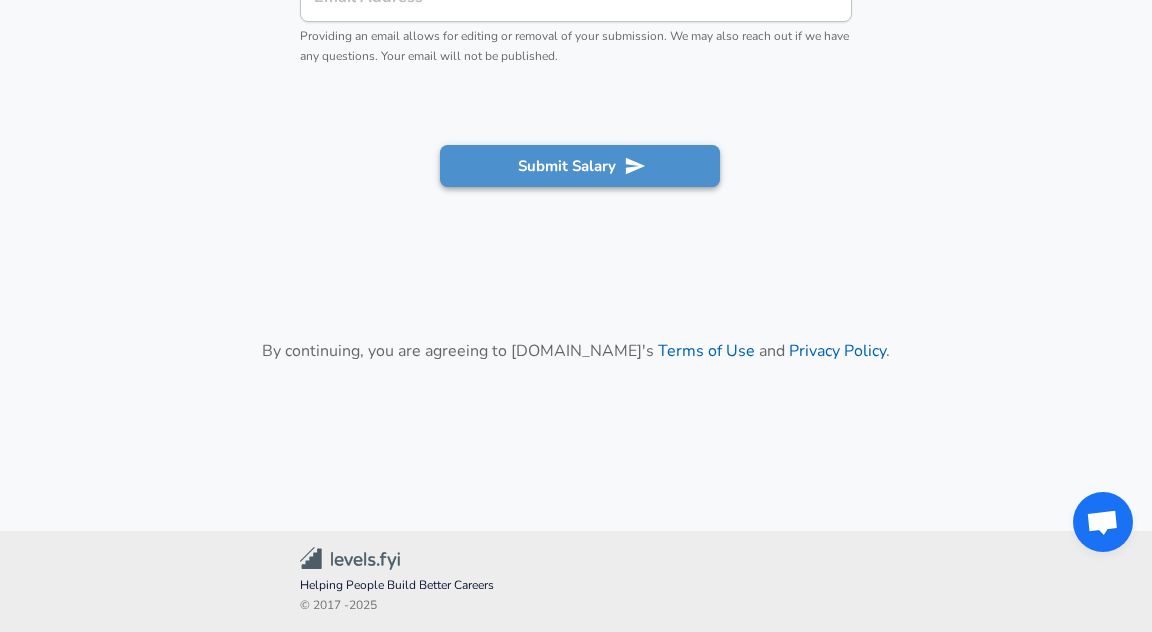 click on "Submit Salary" at bounding box center [580, 166] 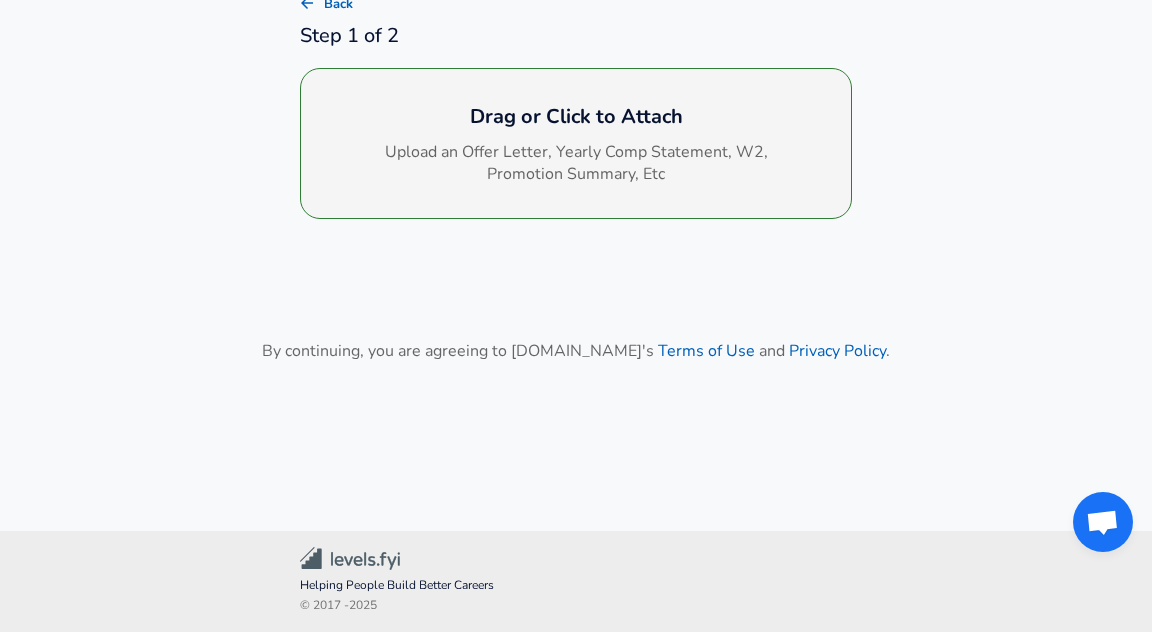 scroll, scrollTop: 204, scrollLeft: 0, axis: vertical 